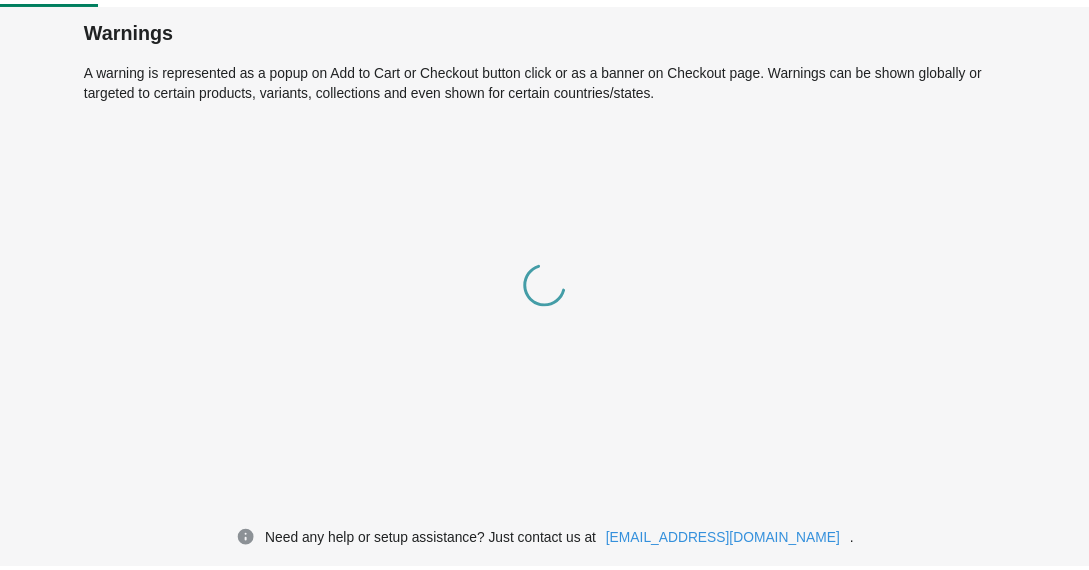 scroll, scrollTop: 0, scrollLeft: 0, axis: both 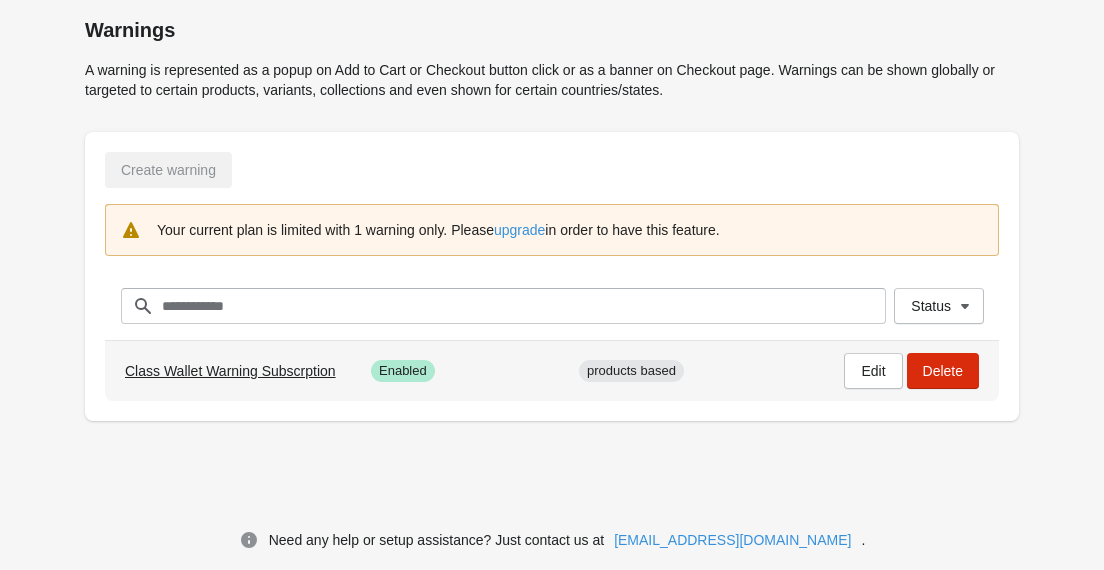 click on "Class Wallet Warning Subscrption" at bounding box center (230, 371) 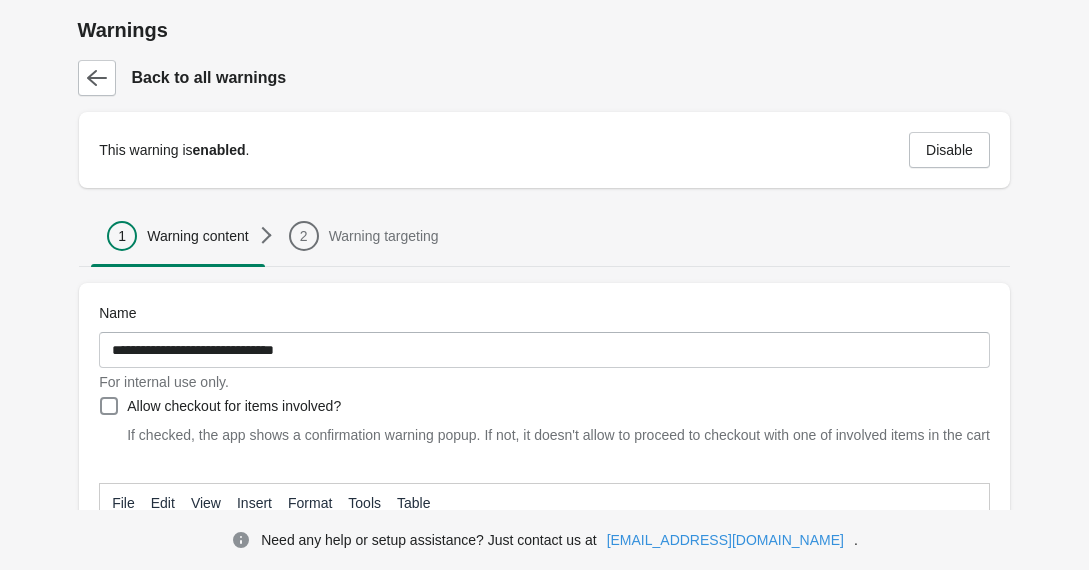 type on "**********" 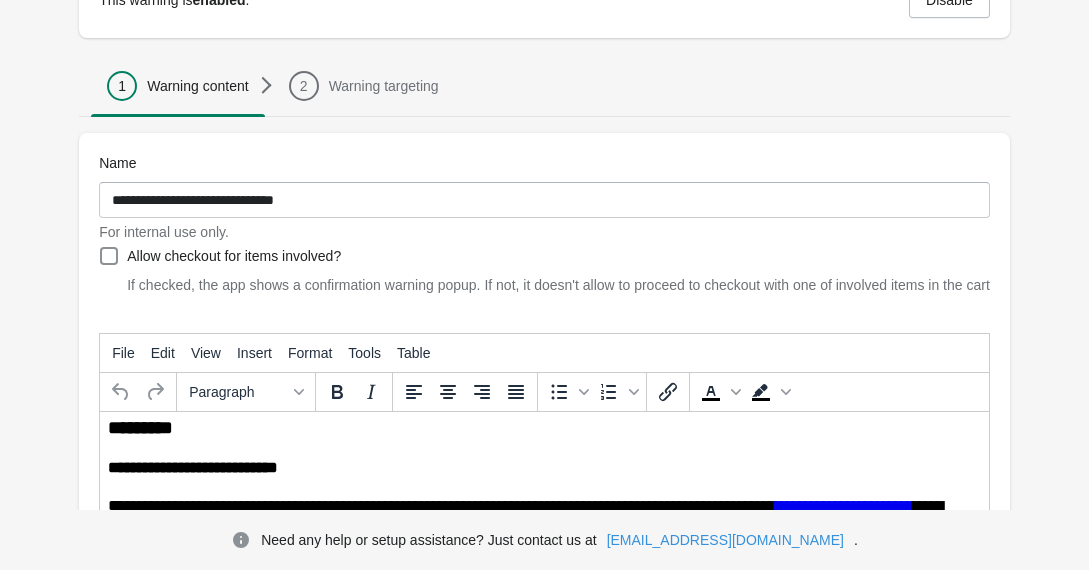 scroll, scrollTop: 277, scrollLeft: 0, axis: vertical 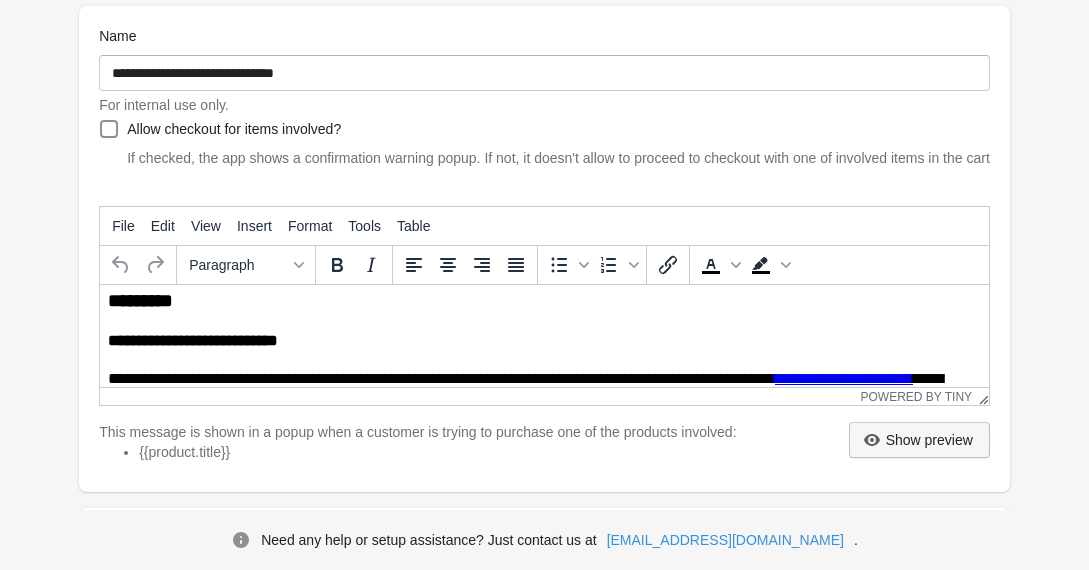 click on "Show preview" at bounding box center [919, 440] 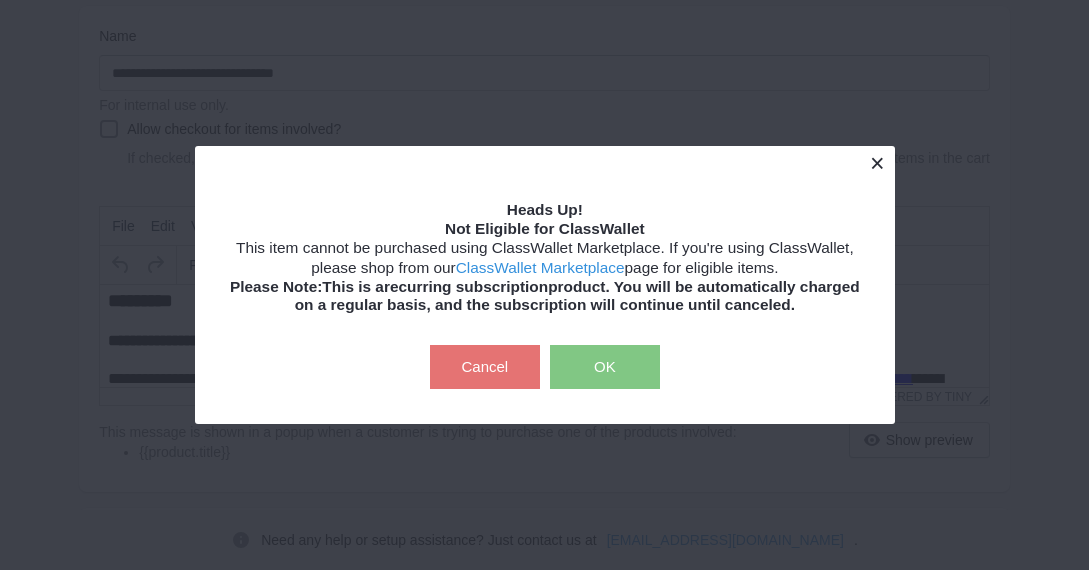 click at bounding box center [877, 163] 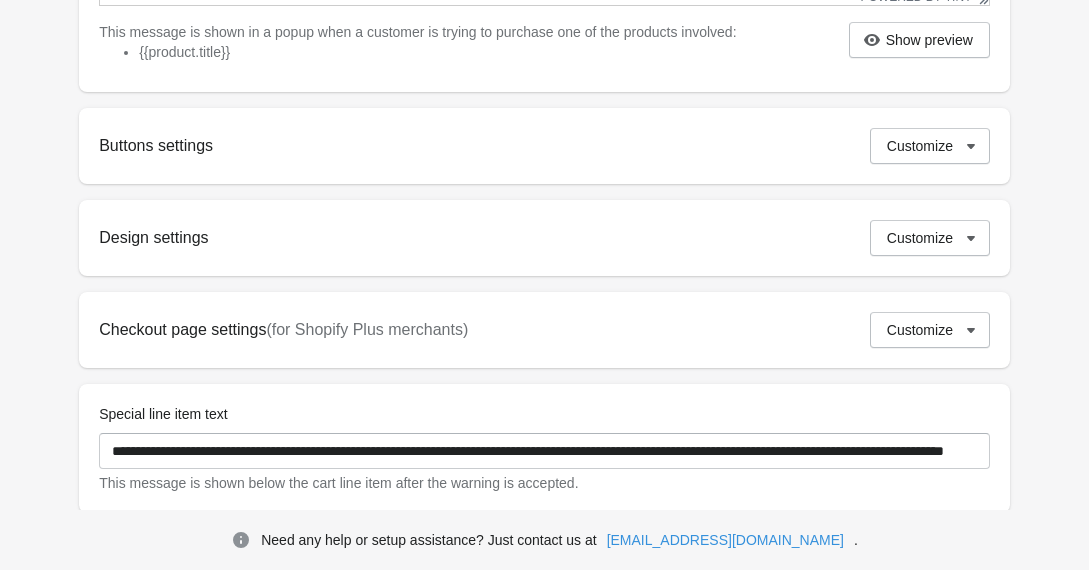 scroll, scrollTop: 777, scrollLeft: 0, axis: vertical 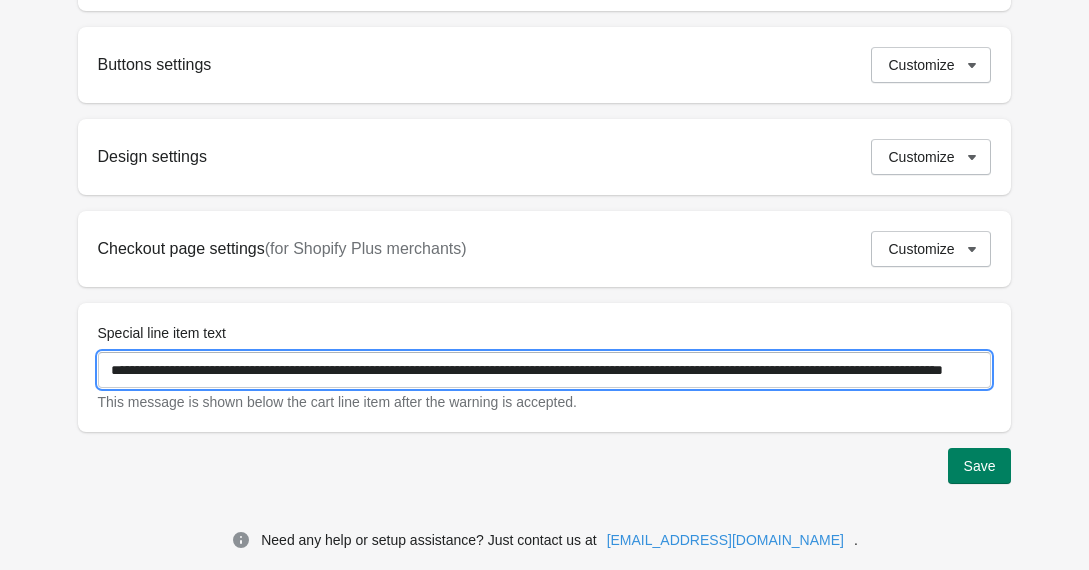 drag, startPoint x: 554, startPoint y: 373, endPoint x: 1028, endPoint y: 357, distance: 474.26996 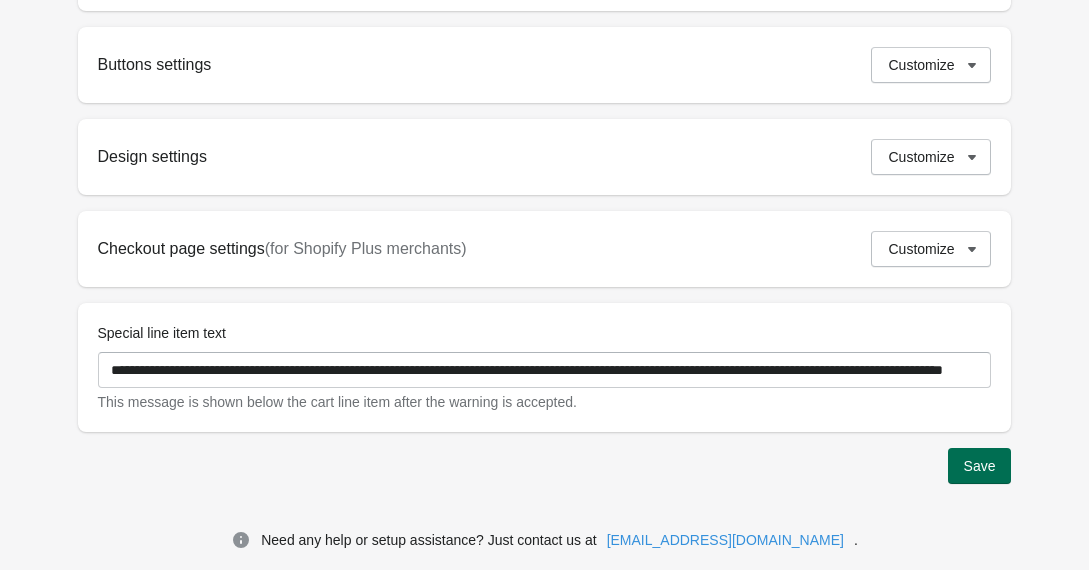 scroll, scrollTop: 777, scrollLeft: 0, axis: vertical 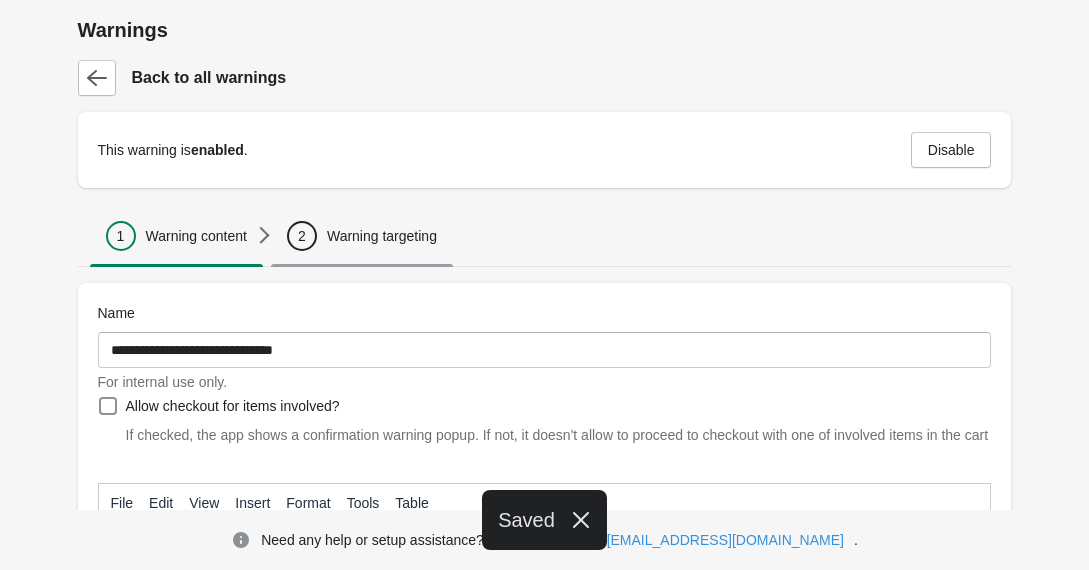 click on "Warning targeting" at bounding box center (382, 236) 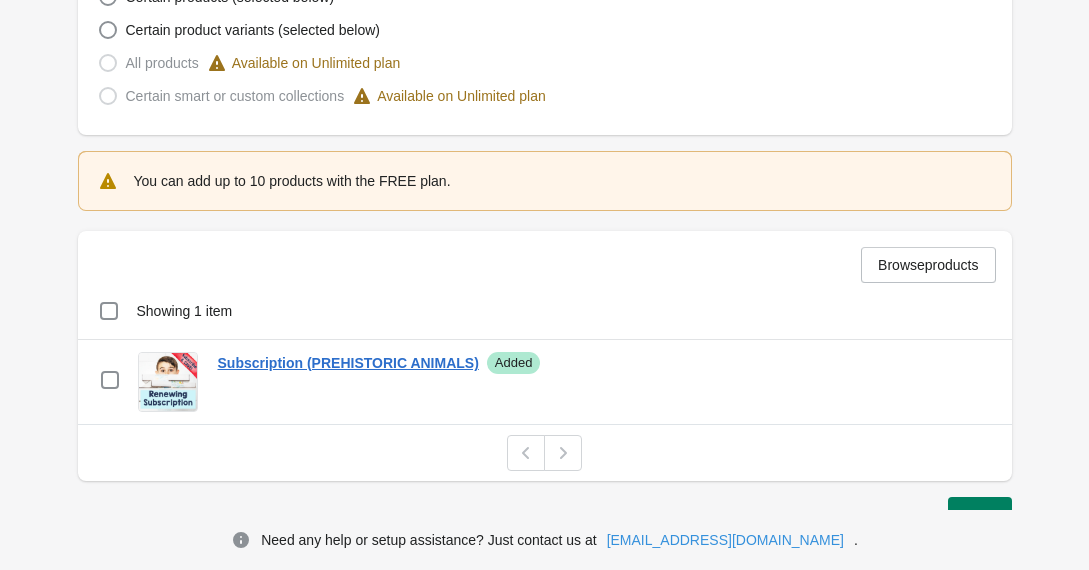 scroll, scrollTop: 499, scrollLeft: 0, axis: vertical 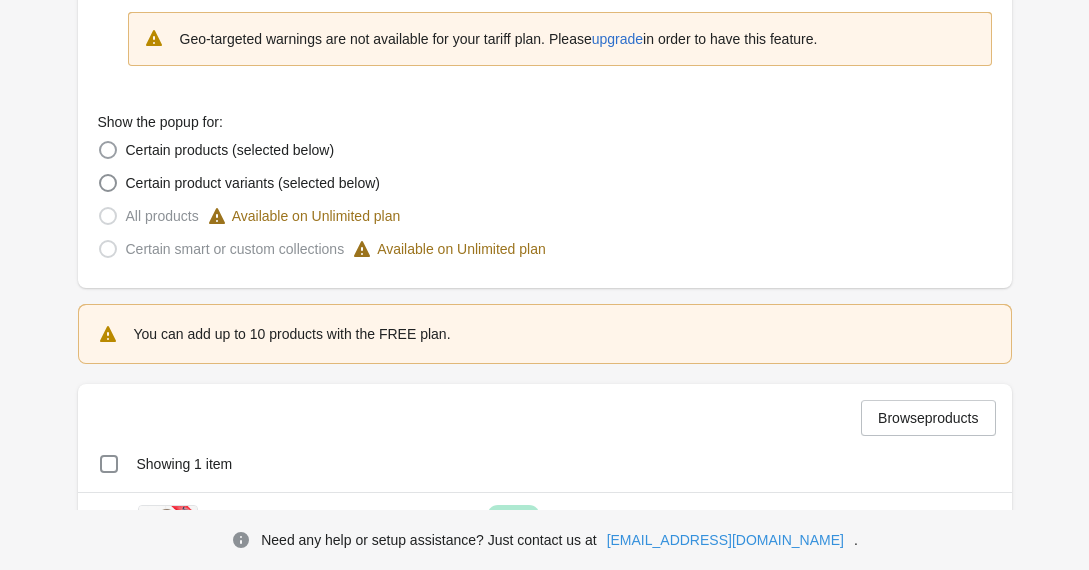 click on "Certain products (selected below)" at bounding box center (230, 150) 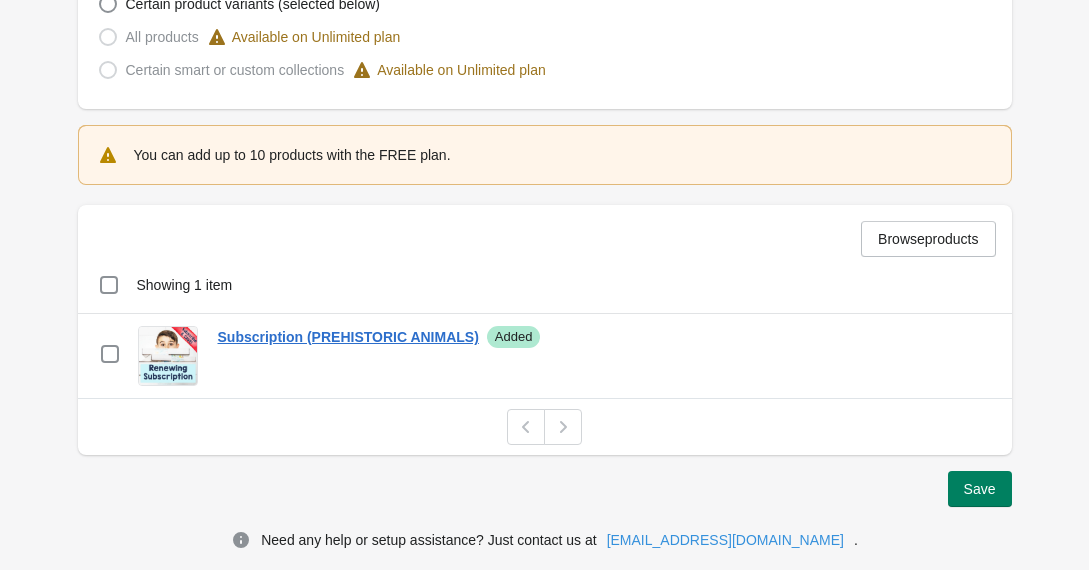 scroll, scrollTop: 699, scrollLeft: 0, axis: vertical 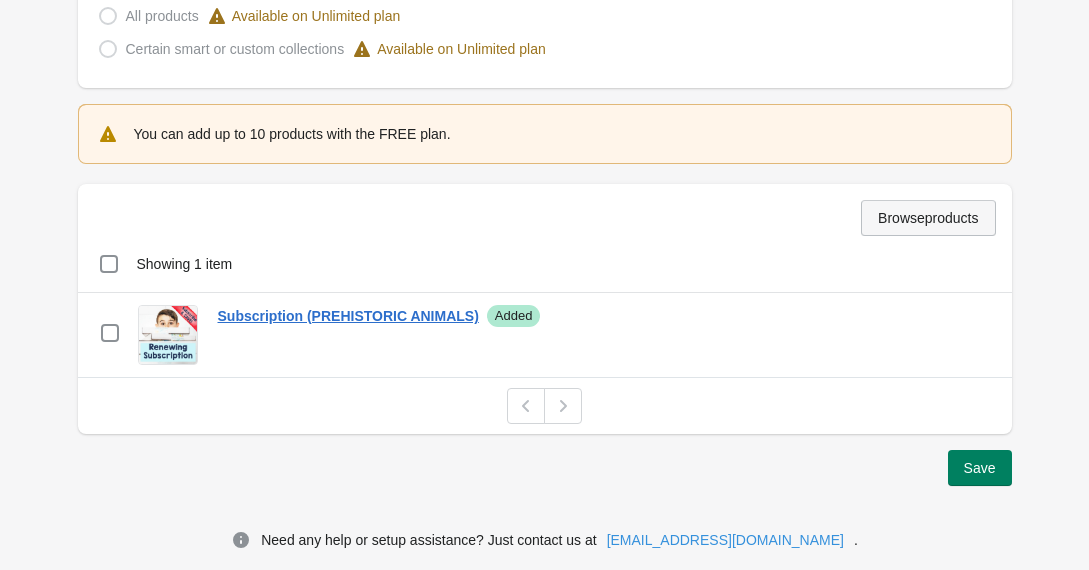 click on "Browse  products" at bounding box center [928, 218] 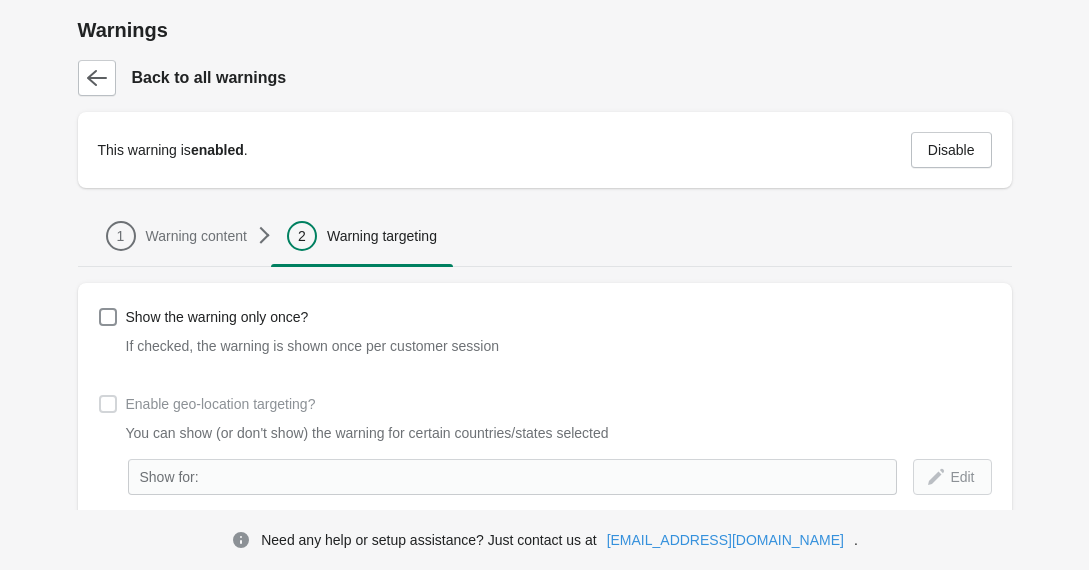 scroll, scrollTop: 699, scrollLeft: 0, axis: vertical 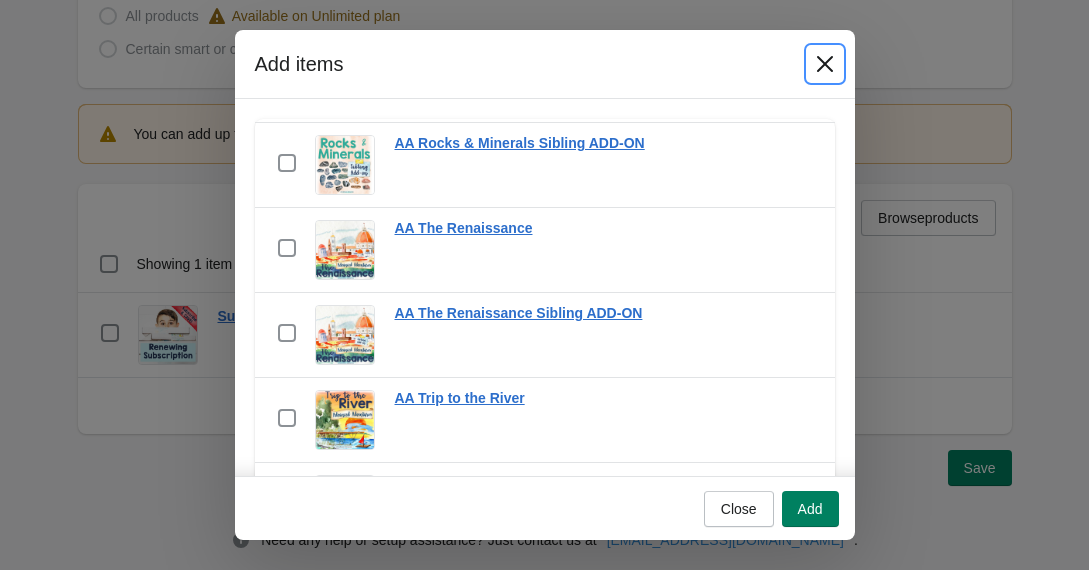 click 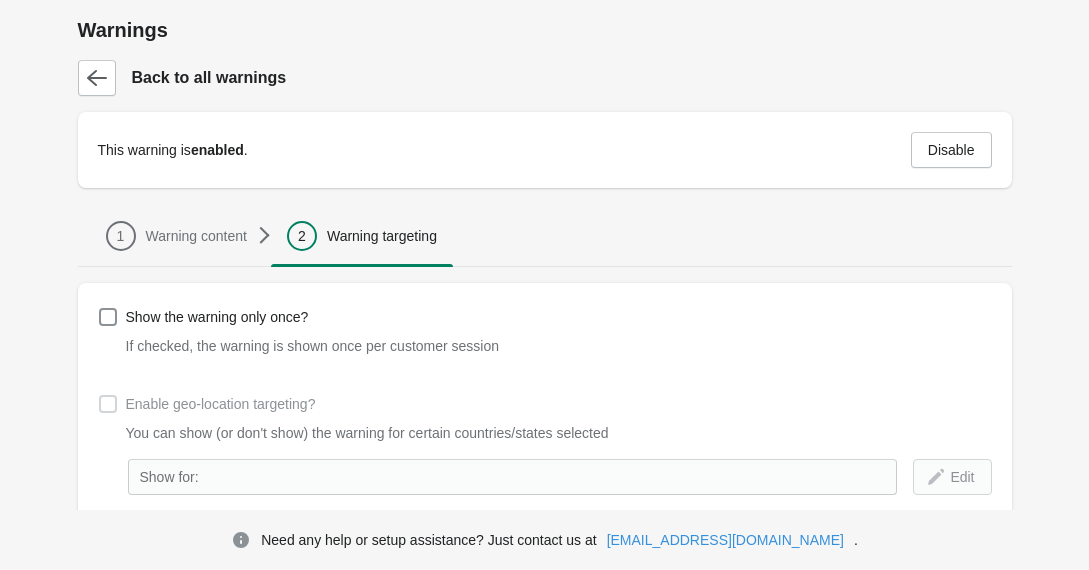 scroll, scrollTop: 699, scrollLeft: 0, axis: vertical 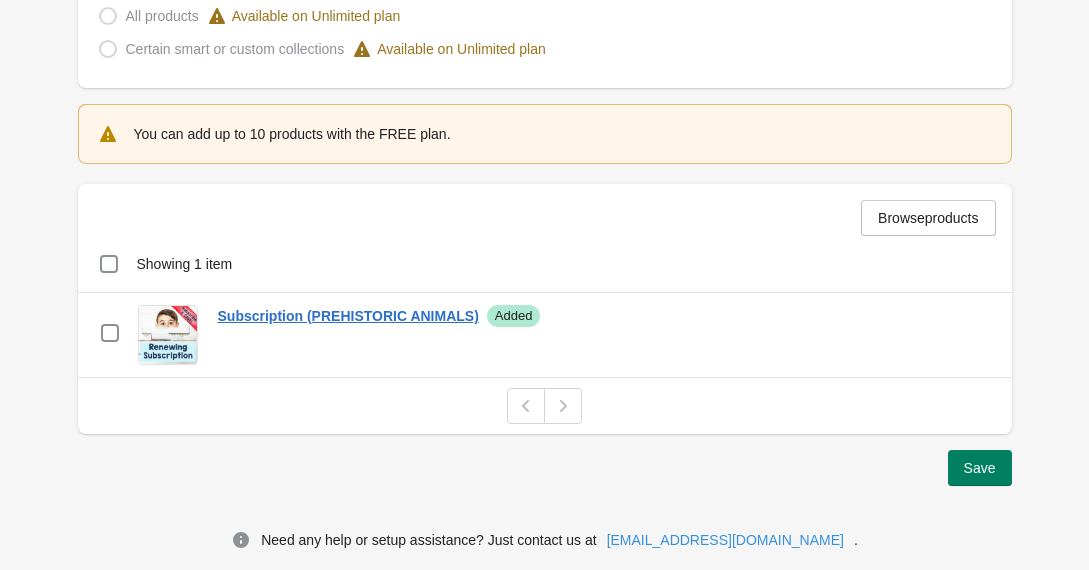 click on "Warnings Back to all warnings This warning is  enabled . Disable 1 Warning content 2 Warning targeting 1 Warning content 2 Warning targeting Show the warning only once? If checked, the warning is shown once per customer session Enable geo-location targeting? You can show (or don't show) the warning for certain countries/states selected Show for: Edit Geo-targeted warnings are not available for your tariff plan. Please  upgrade  in order to have this feature. Show the popup for: Certain products (selected below) Certain product variants (selected below) All products Available on Unlimited plan Certain smart or custom collections Available on Unlimited plan You can add up to 10 products with the FREE plan. Browse  products Showing 1 item Select item Showing 1 item Select Select item 0 selected Actions checkbox Subscription (PREHISTORIC ANIMALS) Success  Added Remove Save Need any help or setup assistance? Just contact us at  [EMAIL_ADDRESS][DOMAIN_NAME] ." at bounding box center [544, -99] 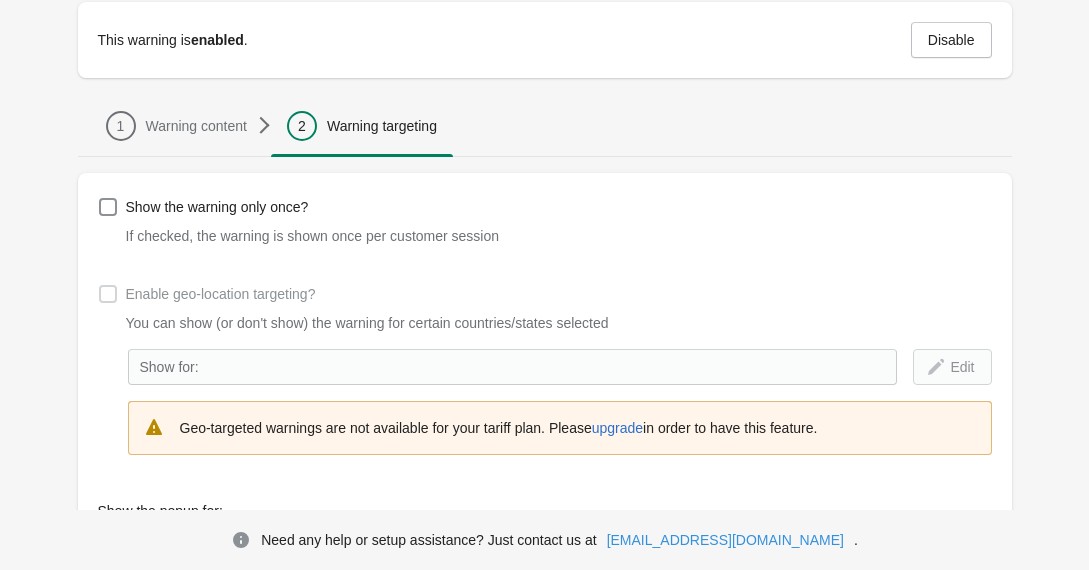 scroll, scrollTop: 0, scrollLeft: 0, axis: both 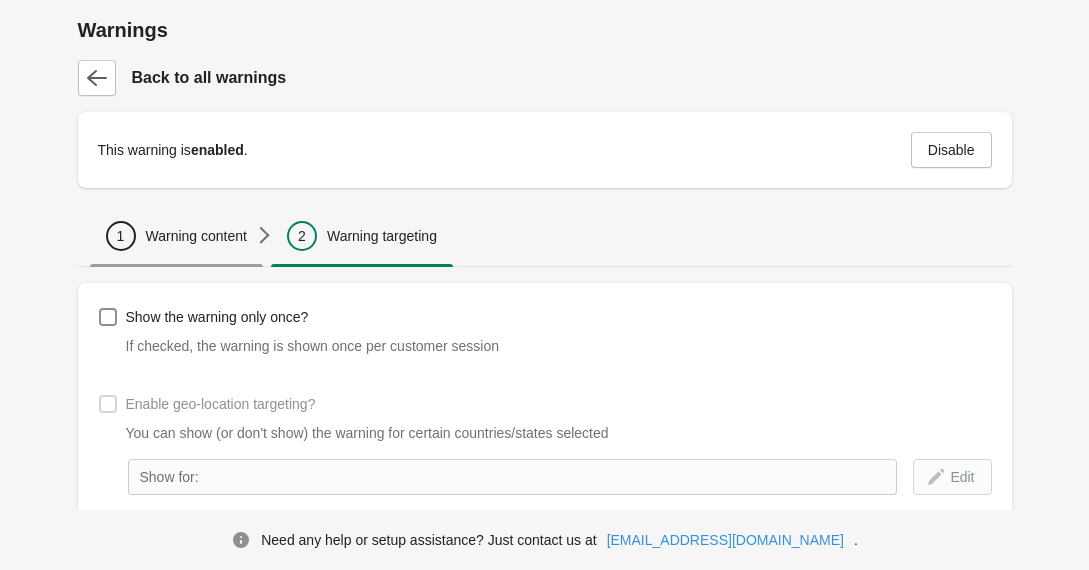 click on "Warning content" at bounding box center (196, 236) 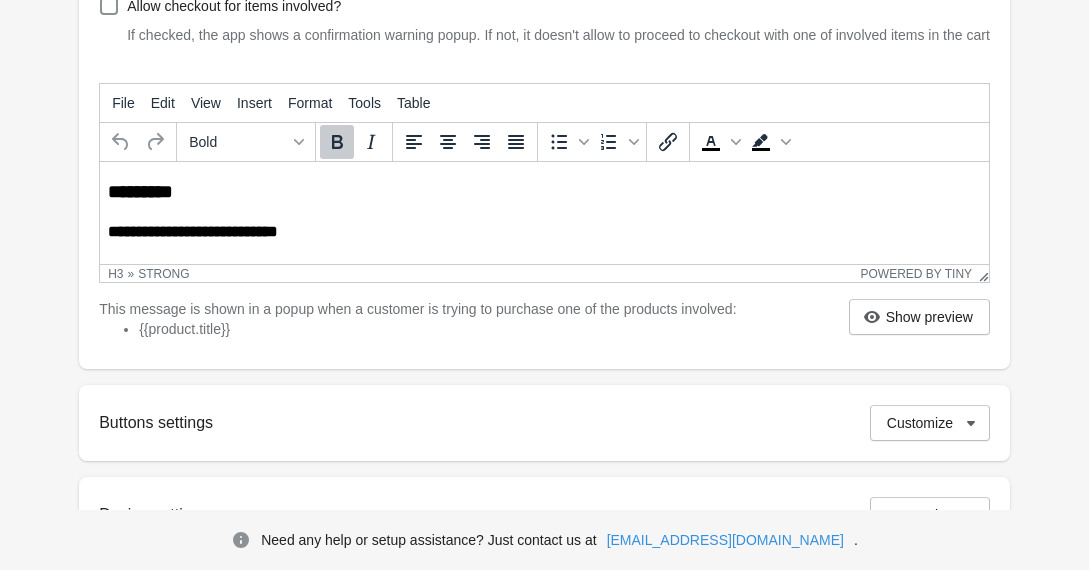 scroll, scrollTop: 0, scrollLeft: 0, axis: both 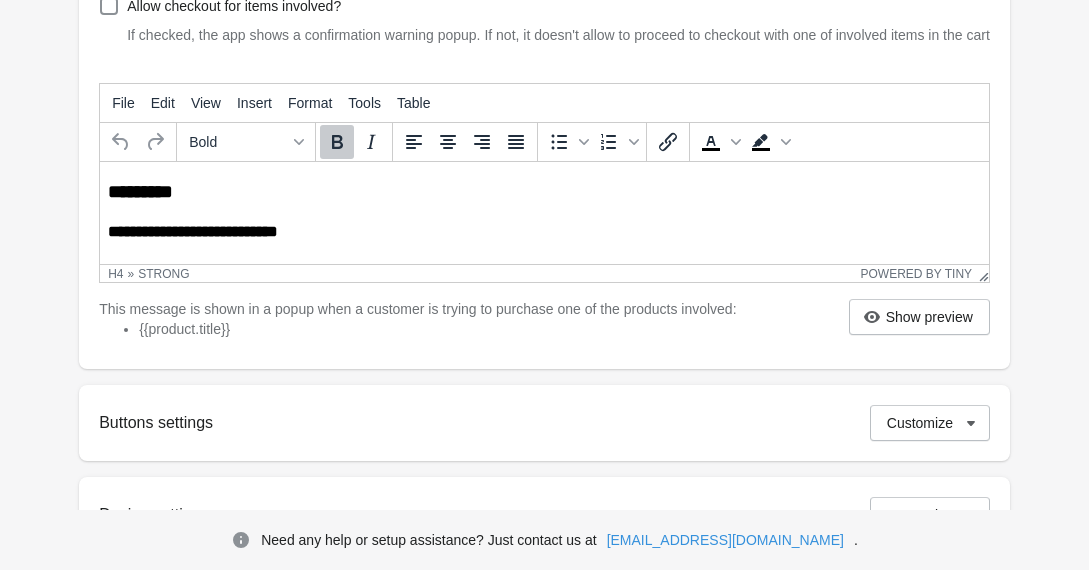 click on "**********" at bounding box center (544, 268) 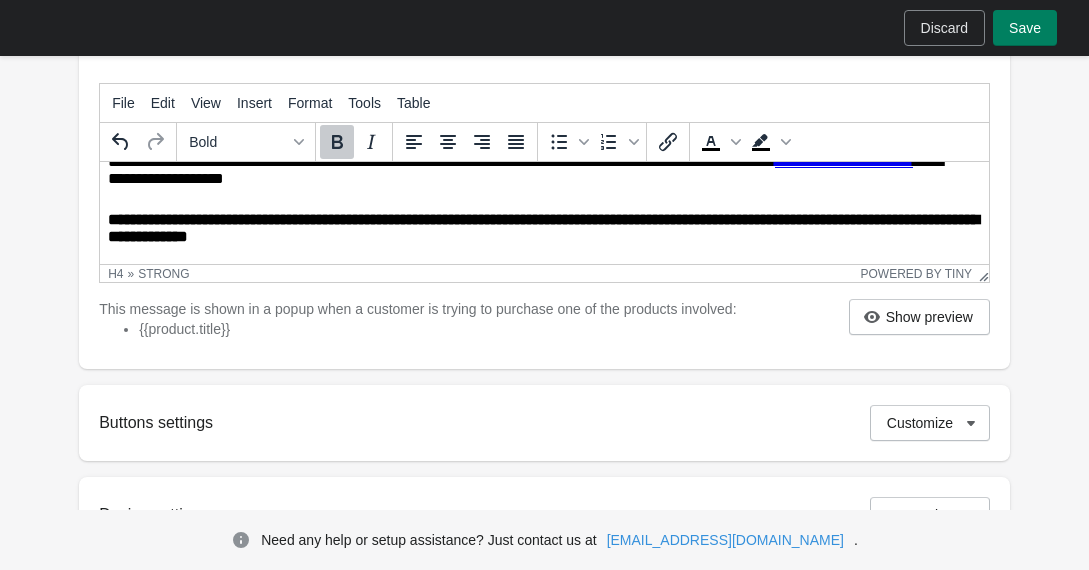 scroll, scrollTop: 114, scrollLeft: 0, axis: vertical 